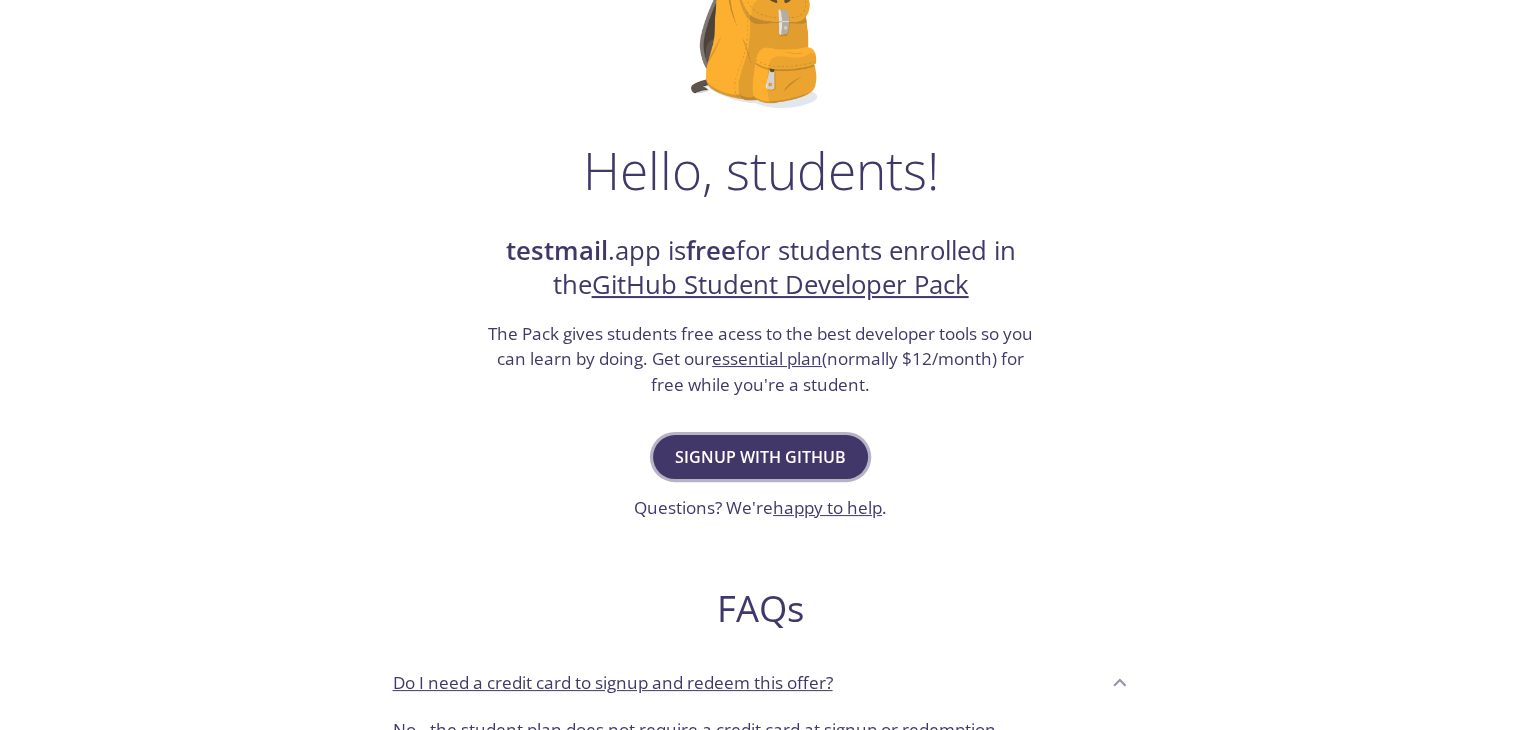 scroll, scrollTop: 0, scrollLeft: 0, axis: both 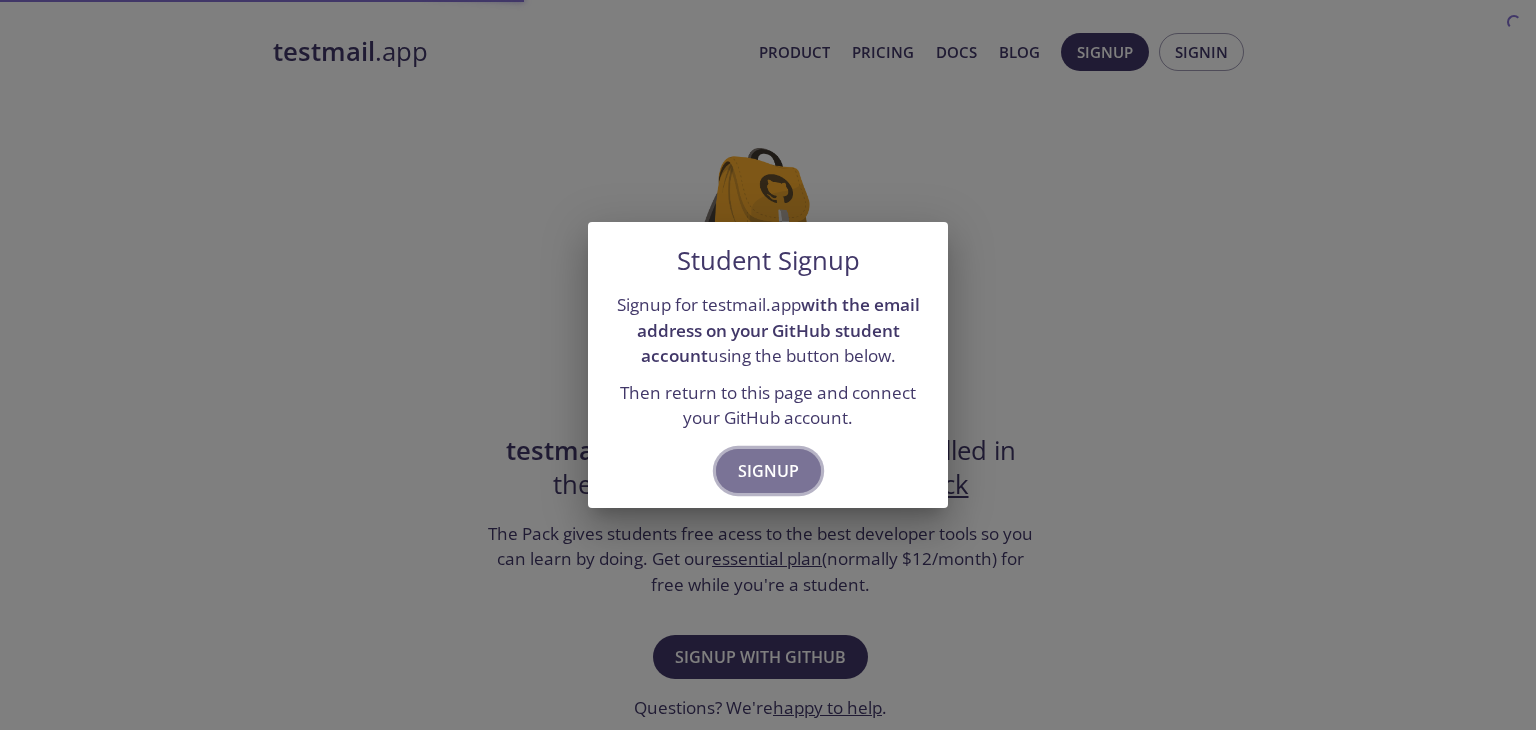 click on "Signup" at bounding box center (768, 471) 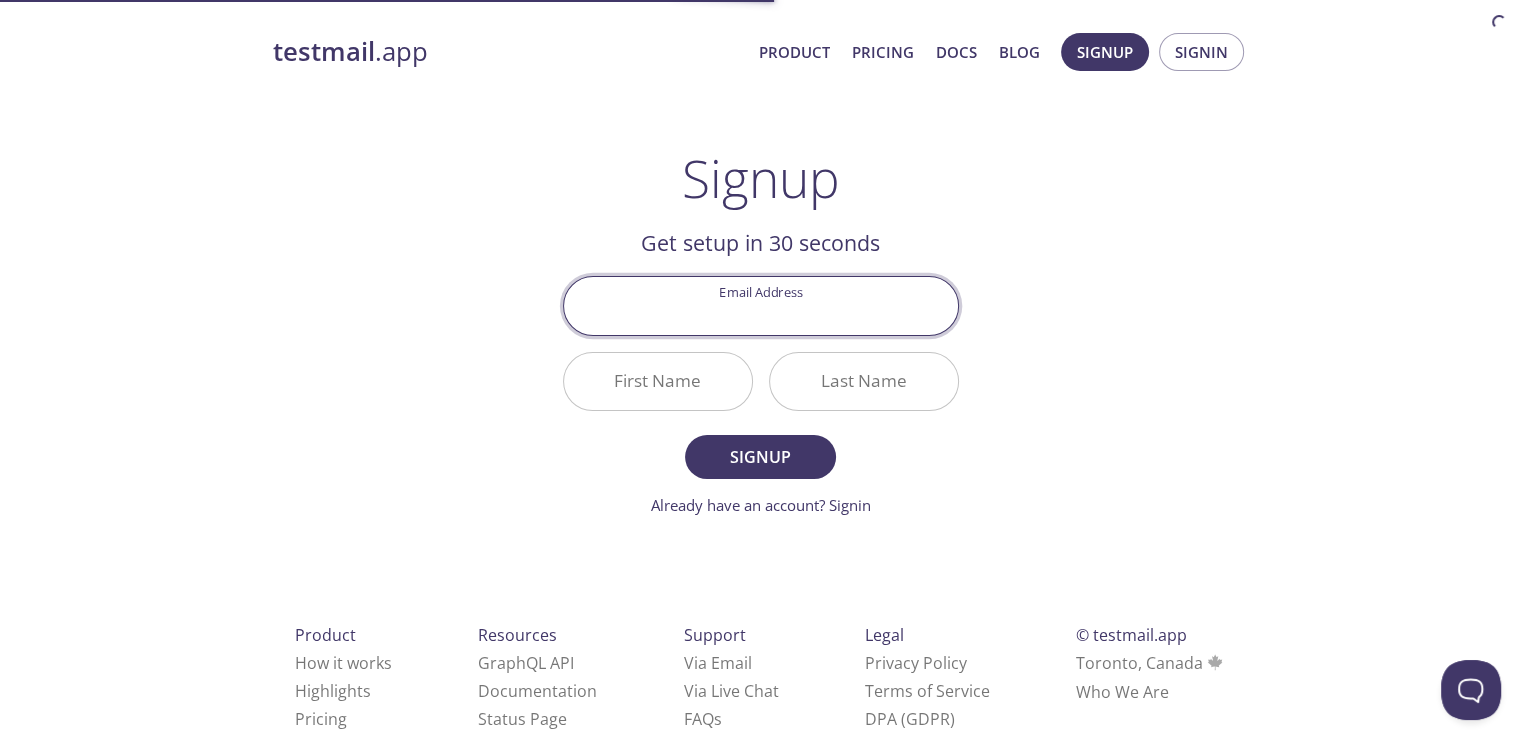 scroll, scrollTop: 0, scrollLeft: 0, axis: both 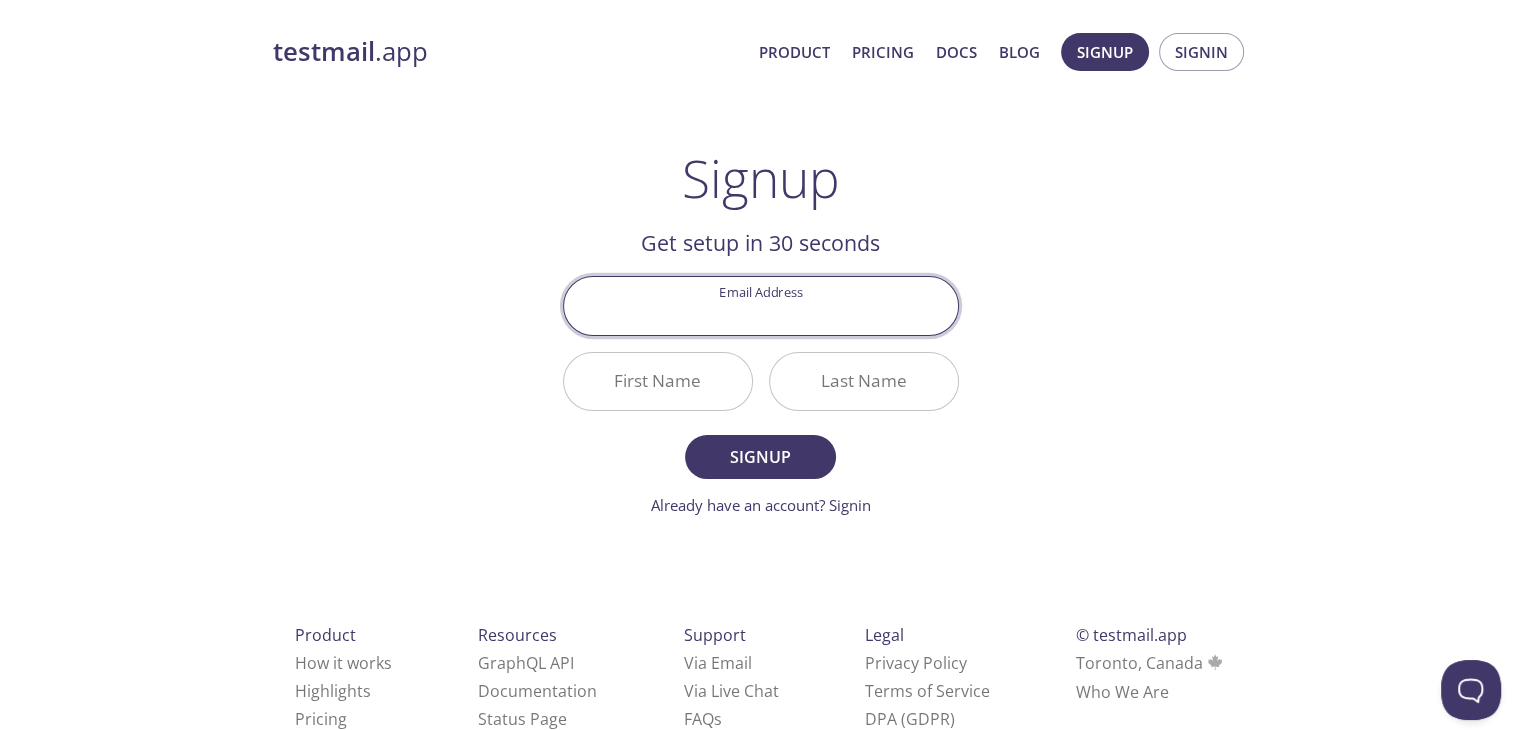 click on "Email Address" at bounding box center [761, 305] 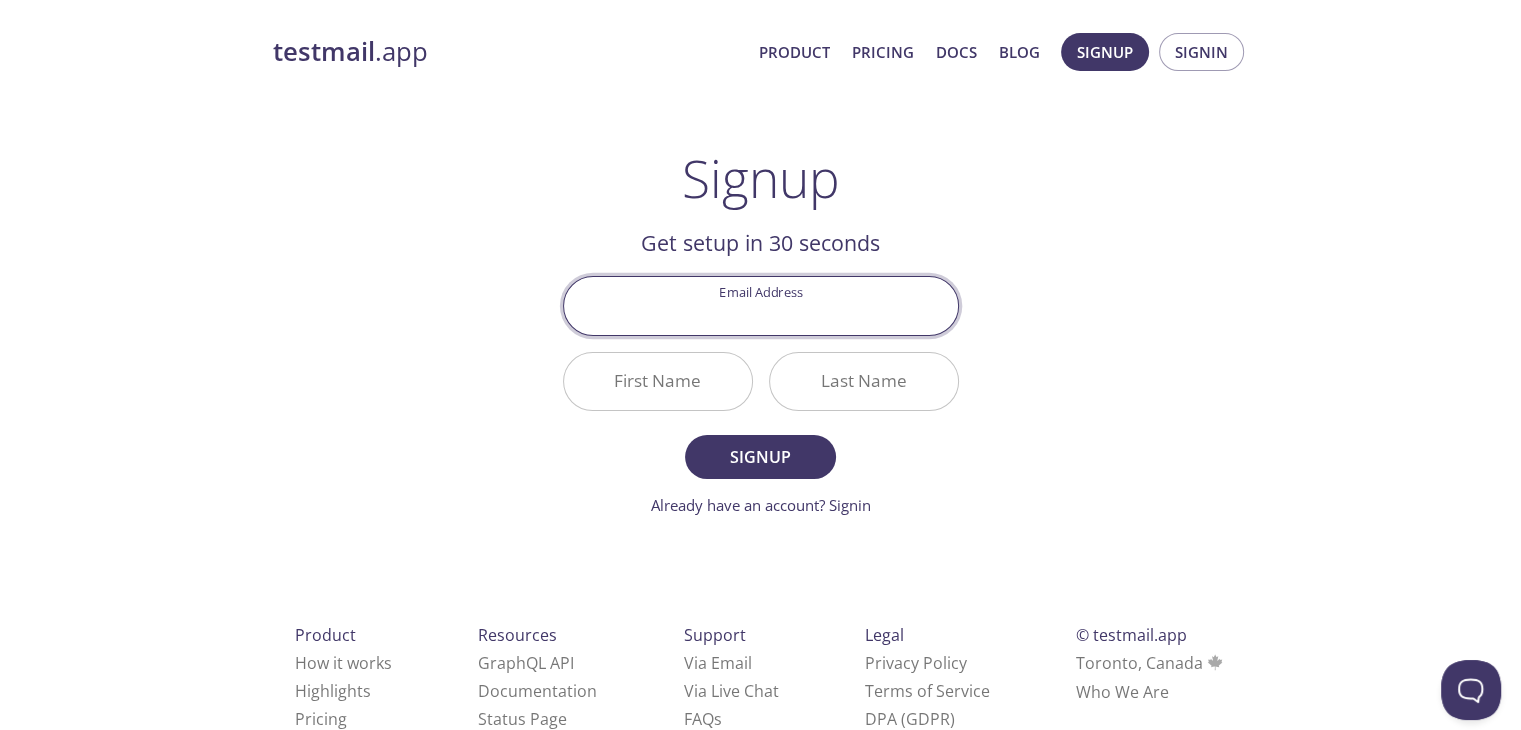 type on "[EMAIL]" 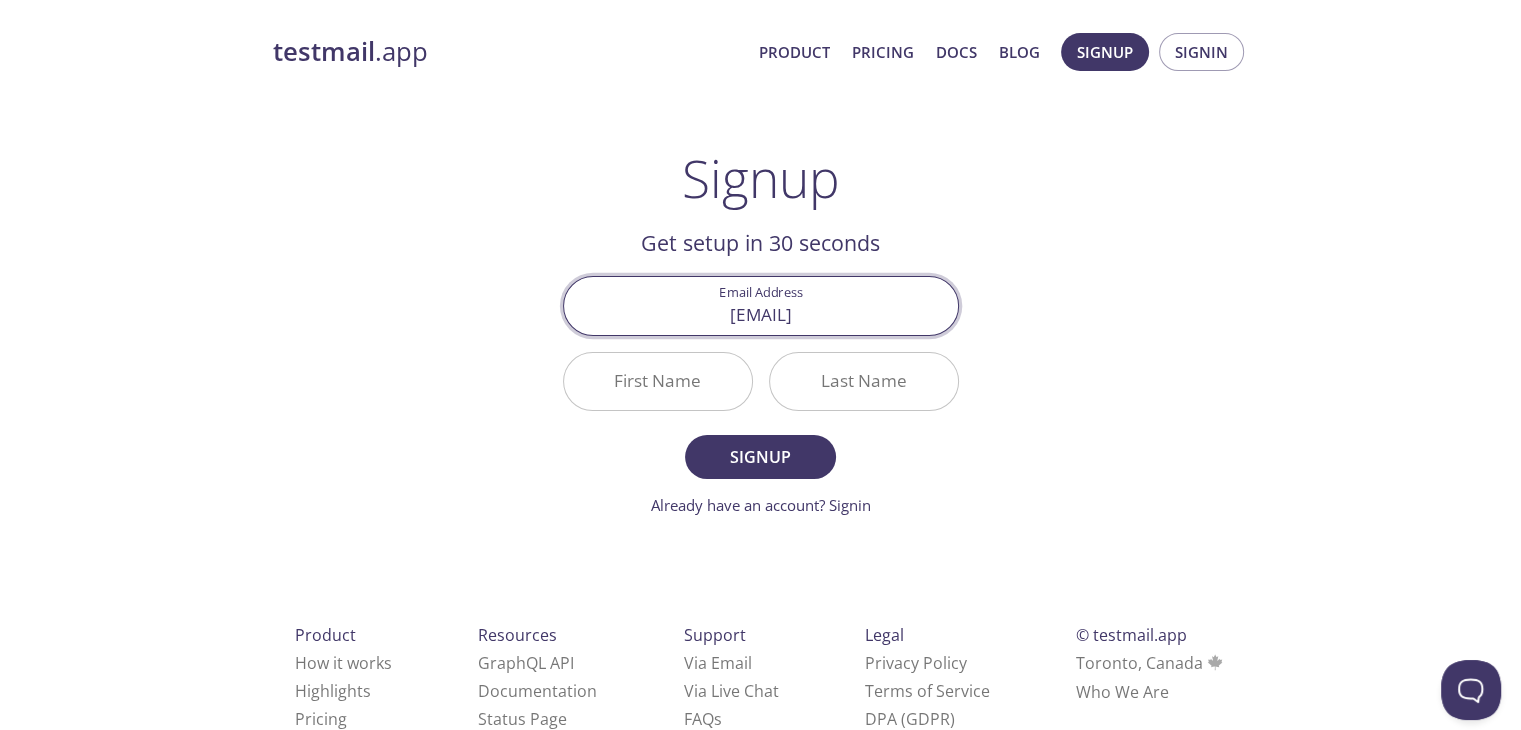 drag, startPoint x: 878, startPoint y: 308, endPoint x: 356, endPoint y: 277, distance: 522.9197 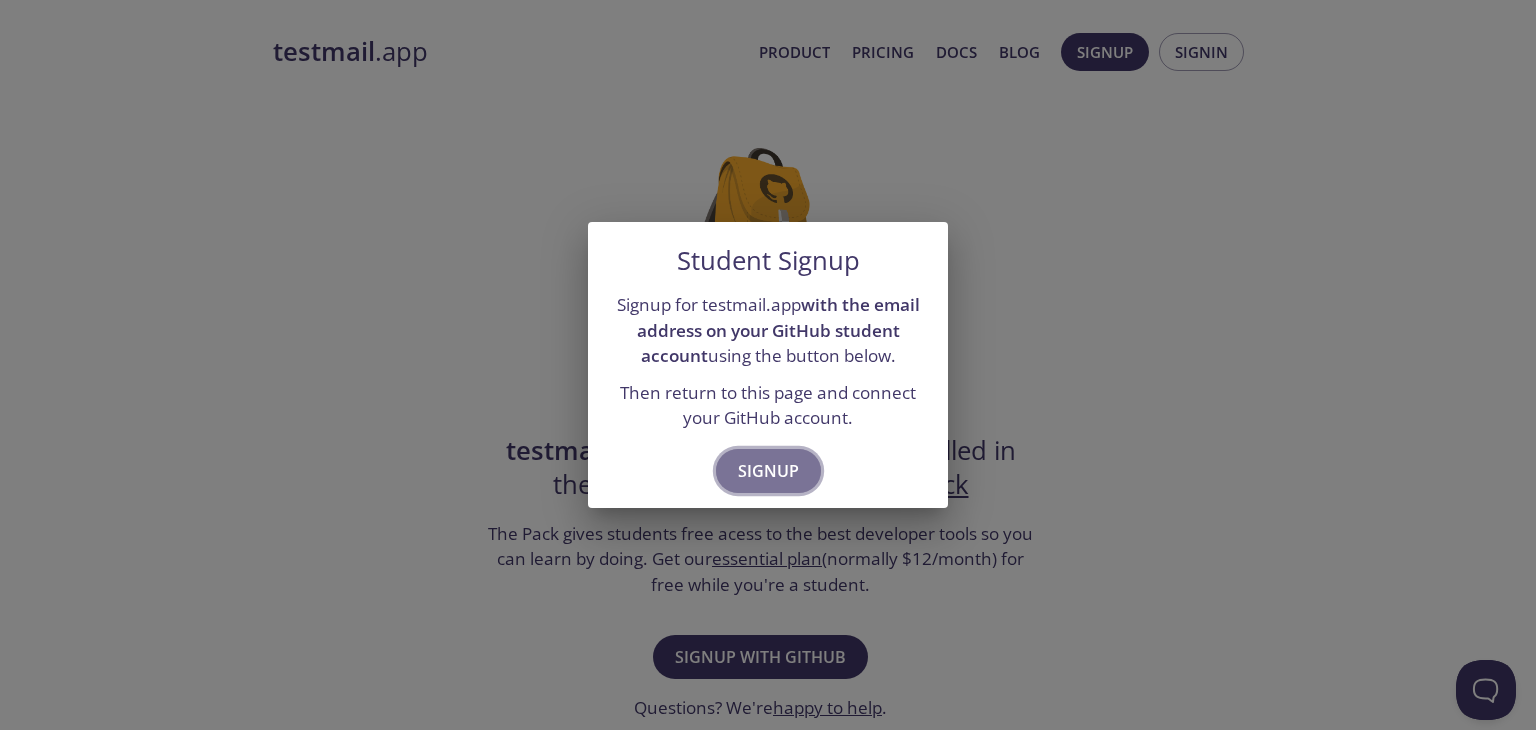 click on "Signup" at bounding box center [768, 471] 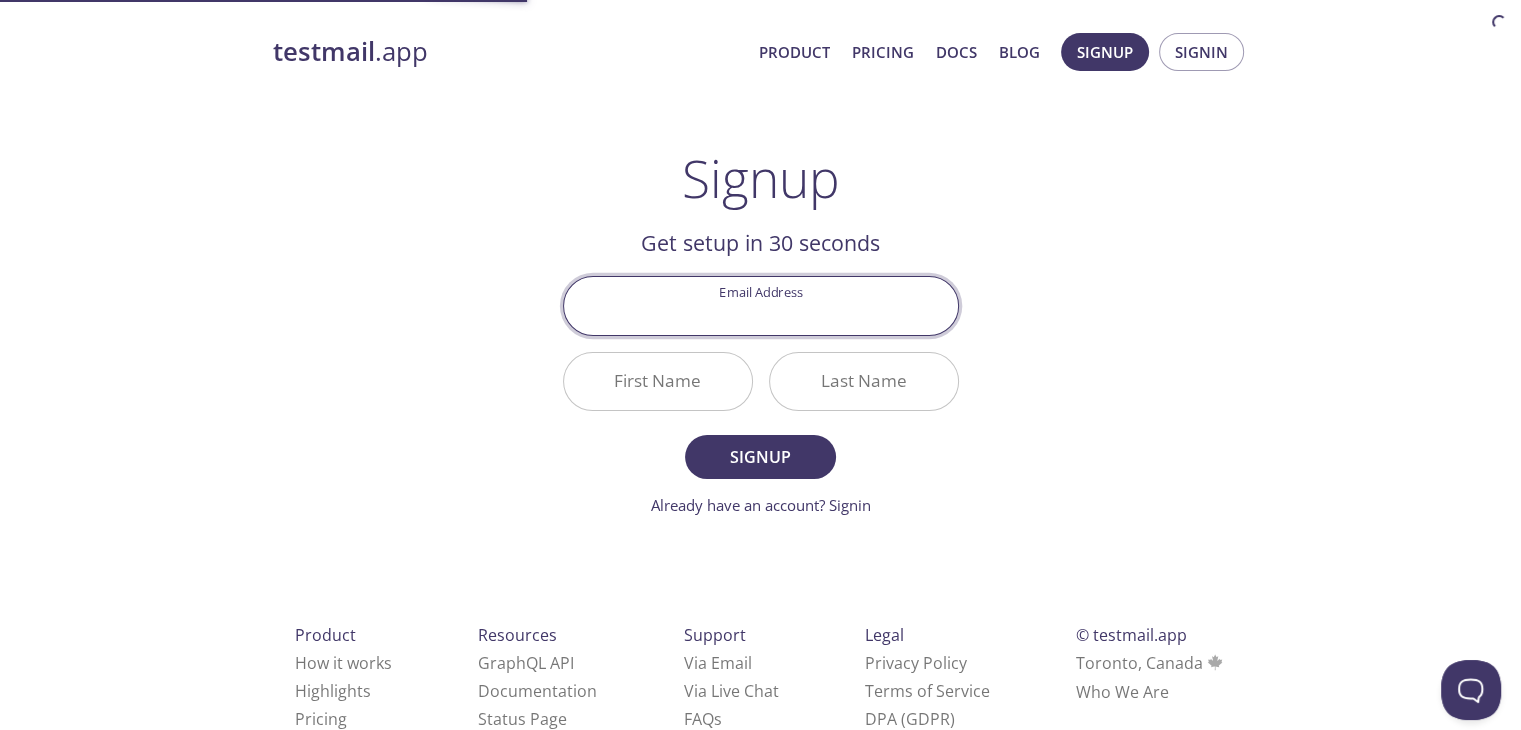 click on "Email Address" at bounding box center (761, 305) 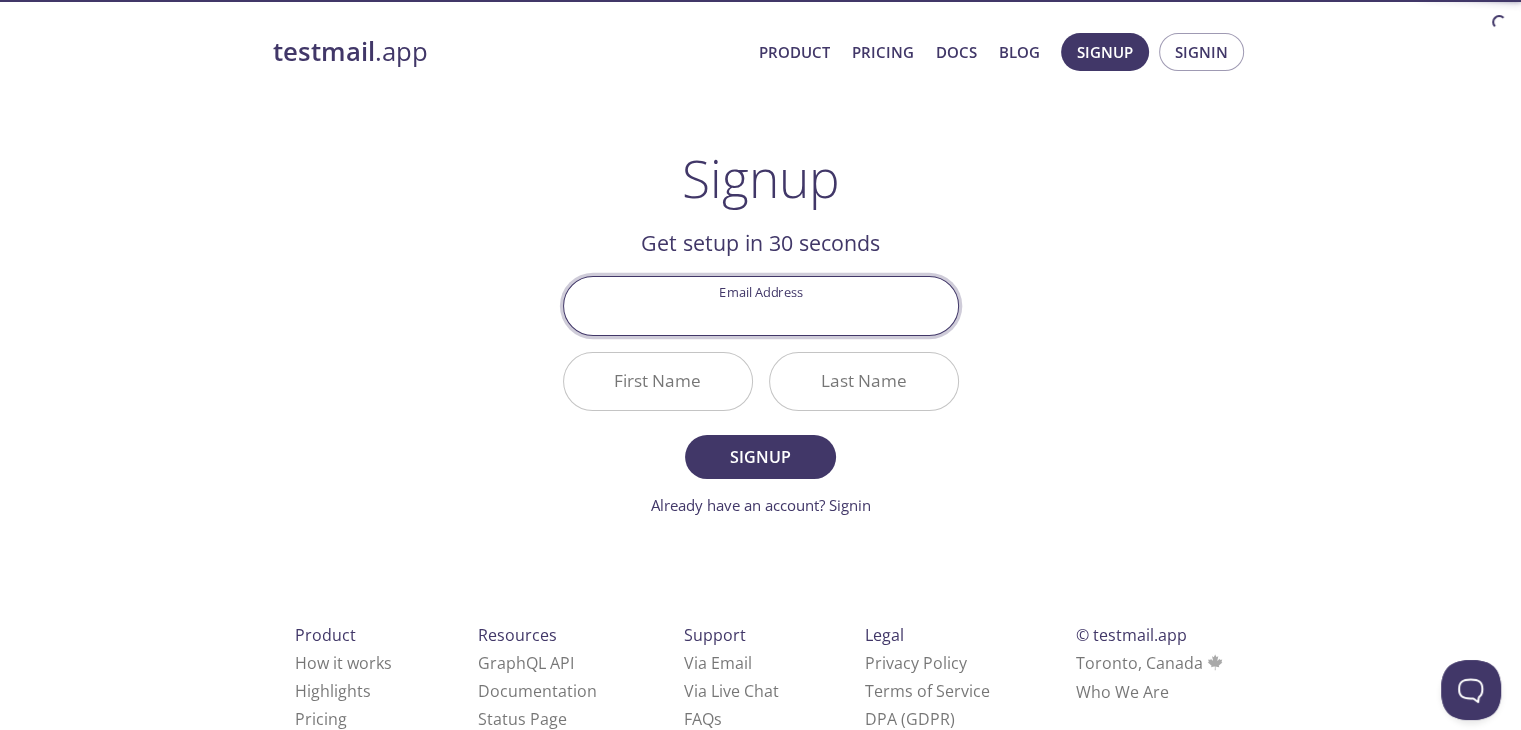 type on "[EMAIL]" 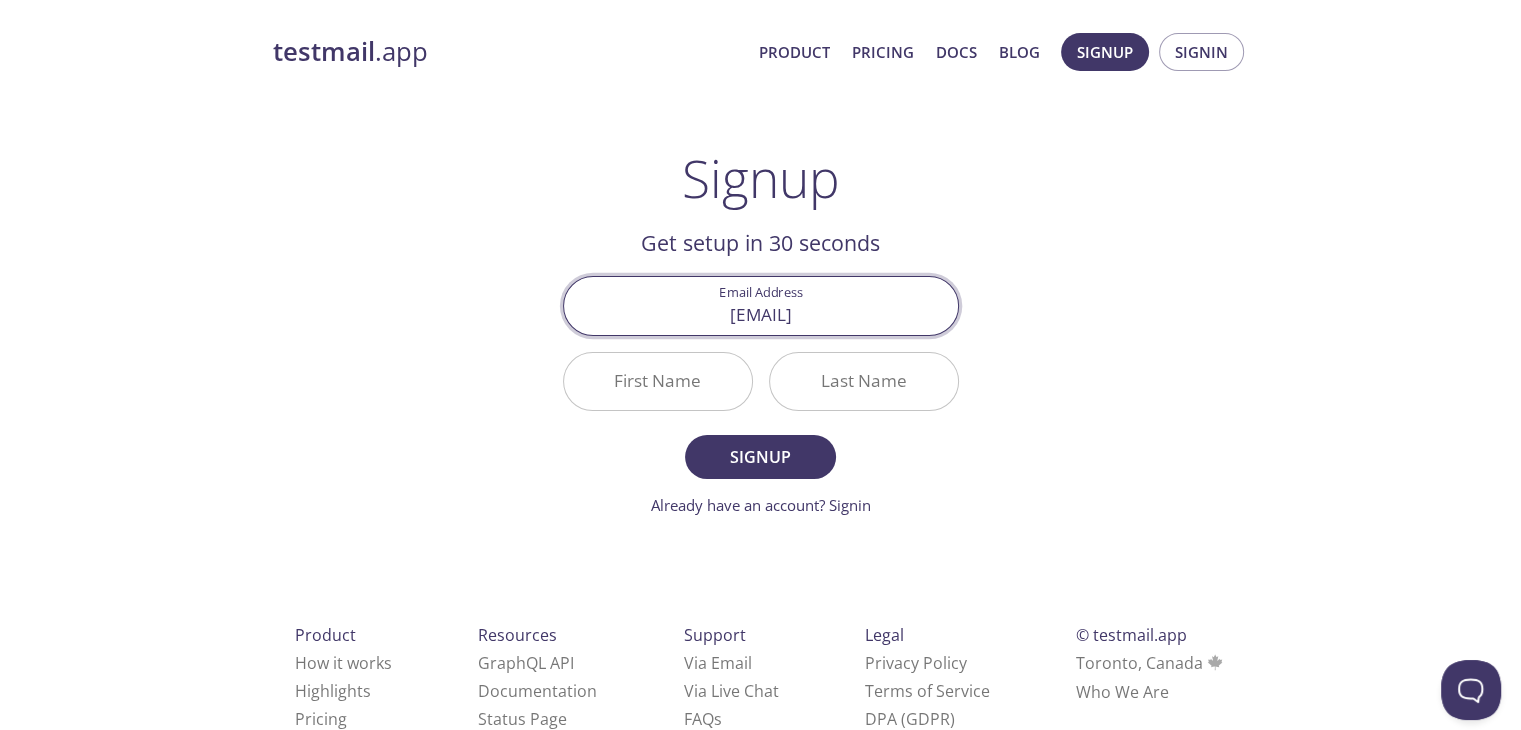 click on "First Name" at bounding box center [658, 381] 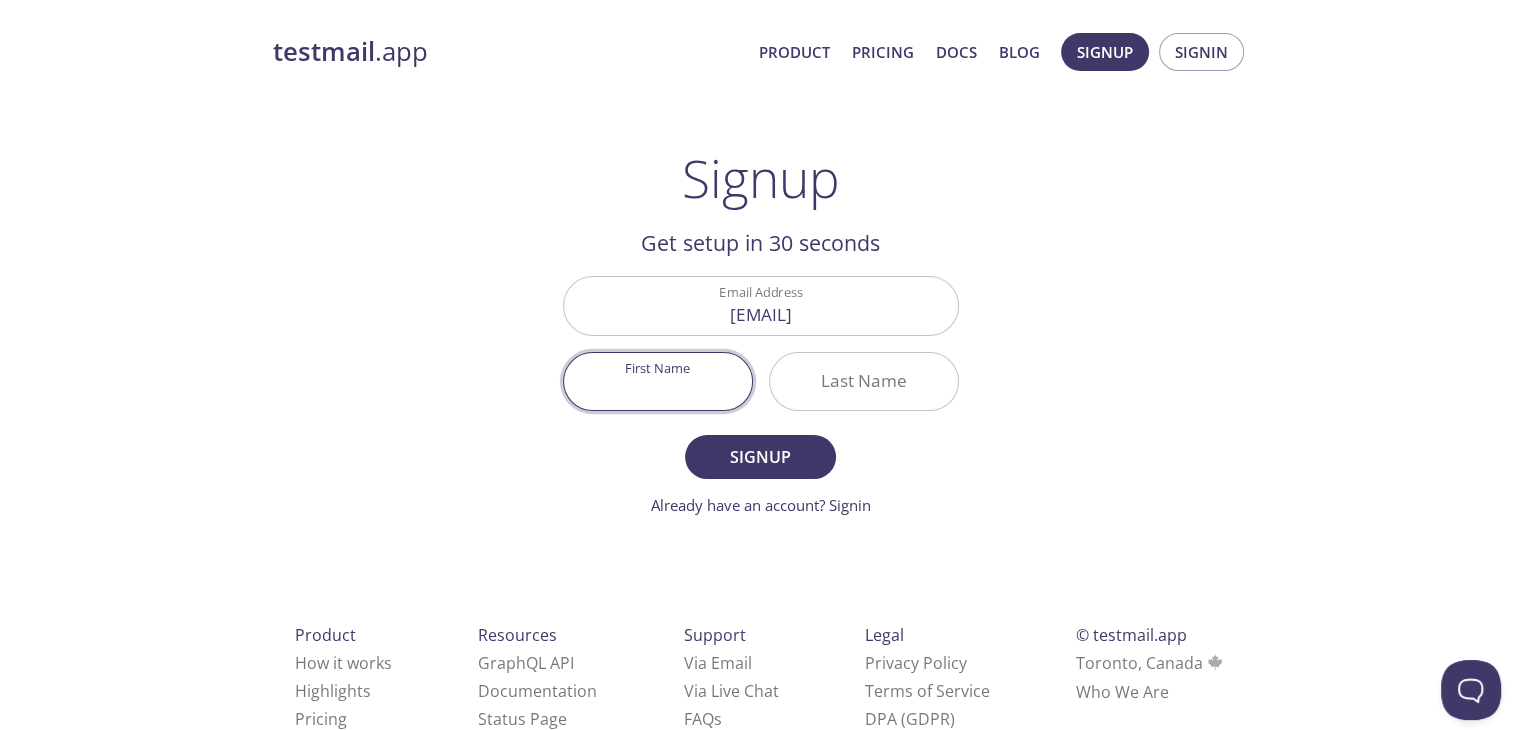 click on "First Name" at bounding box center [658, 381] 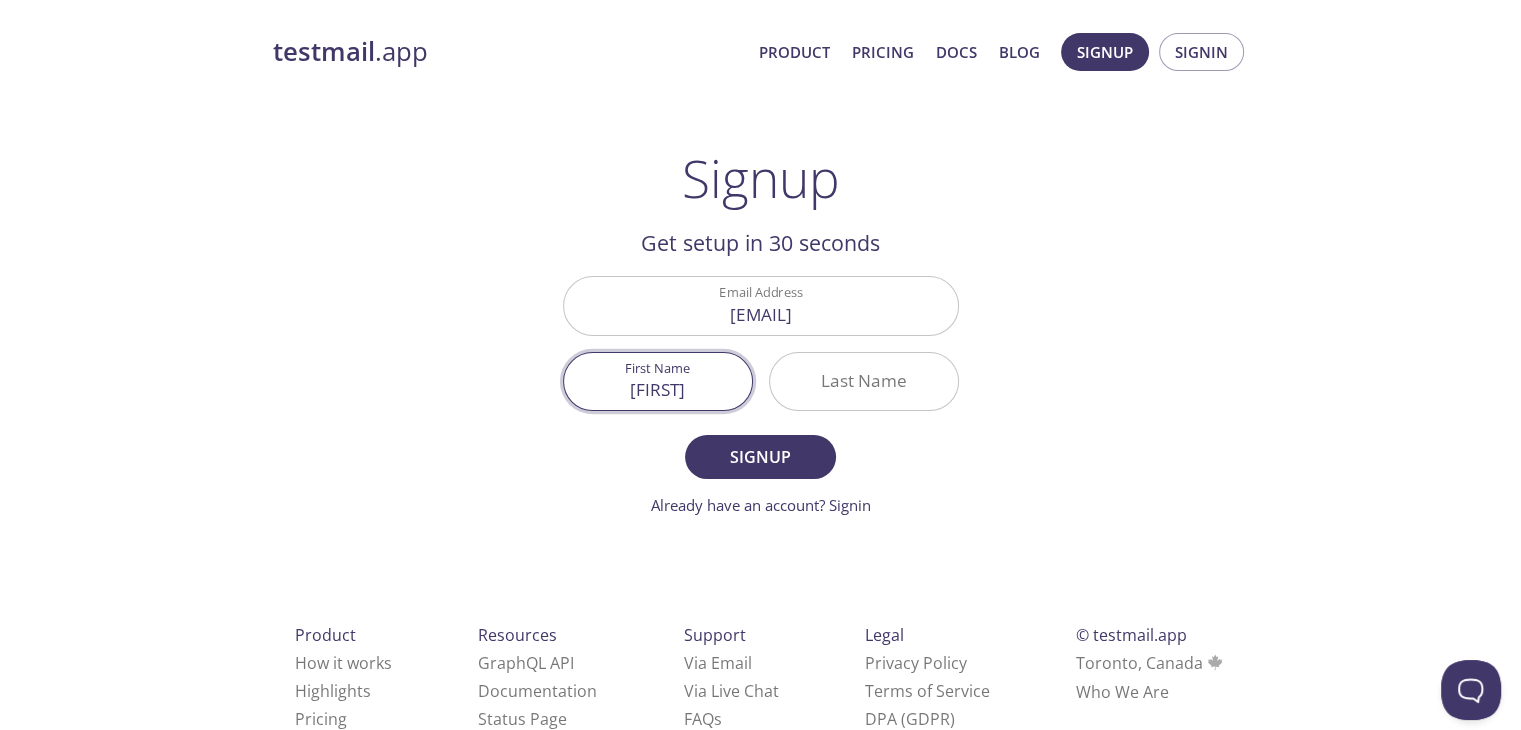 type on "[FIRST]" 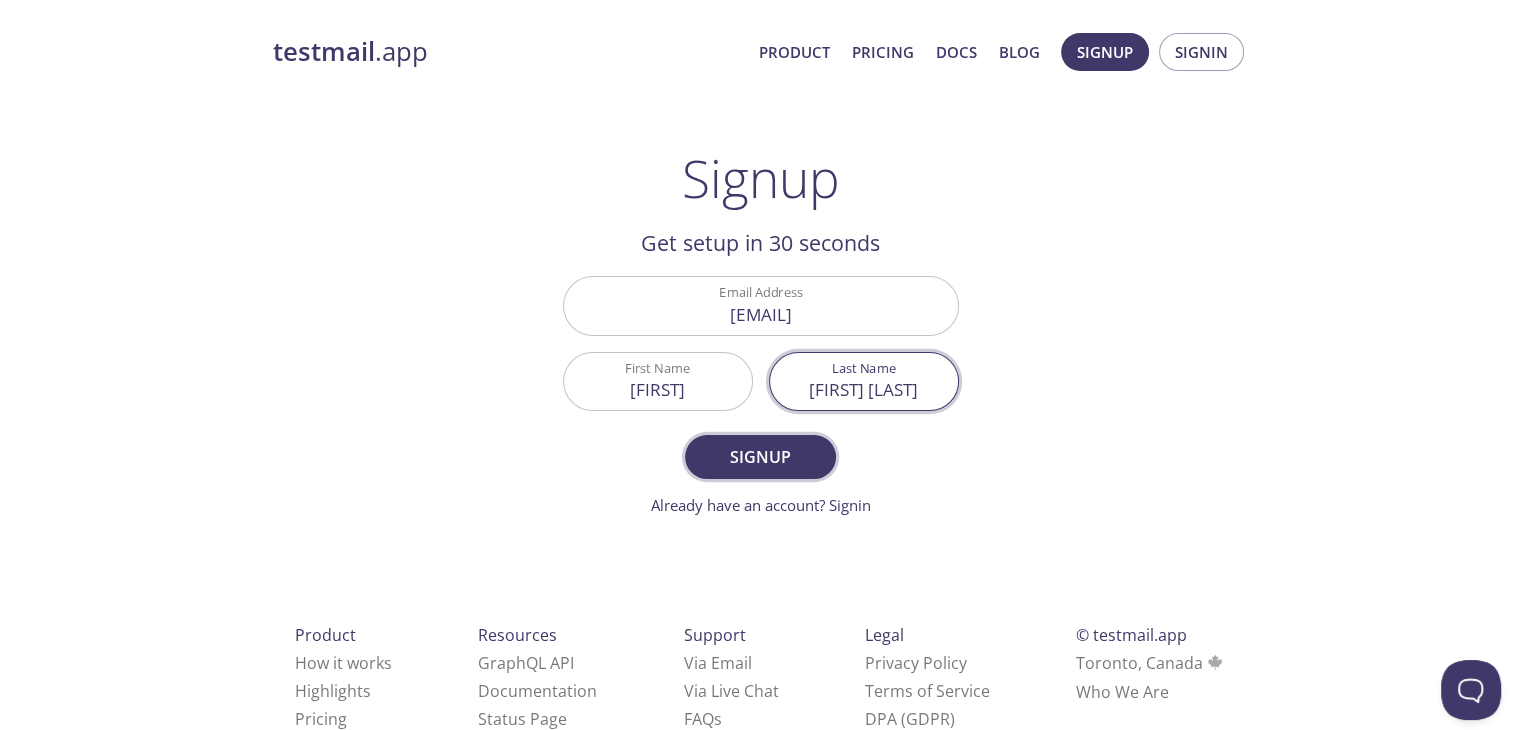 type on "[FIRST] [LAST]" 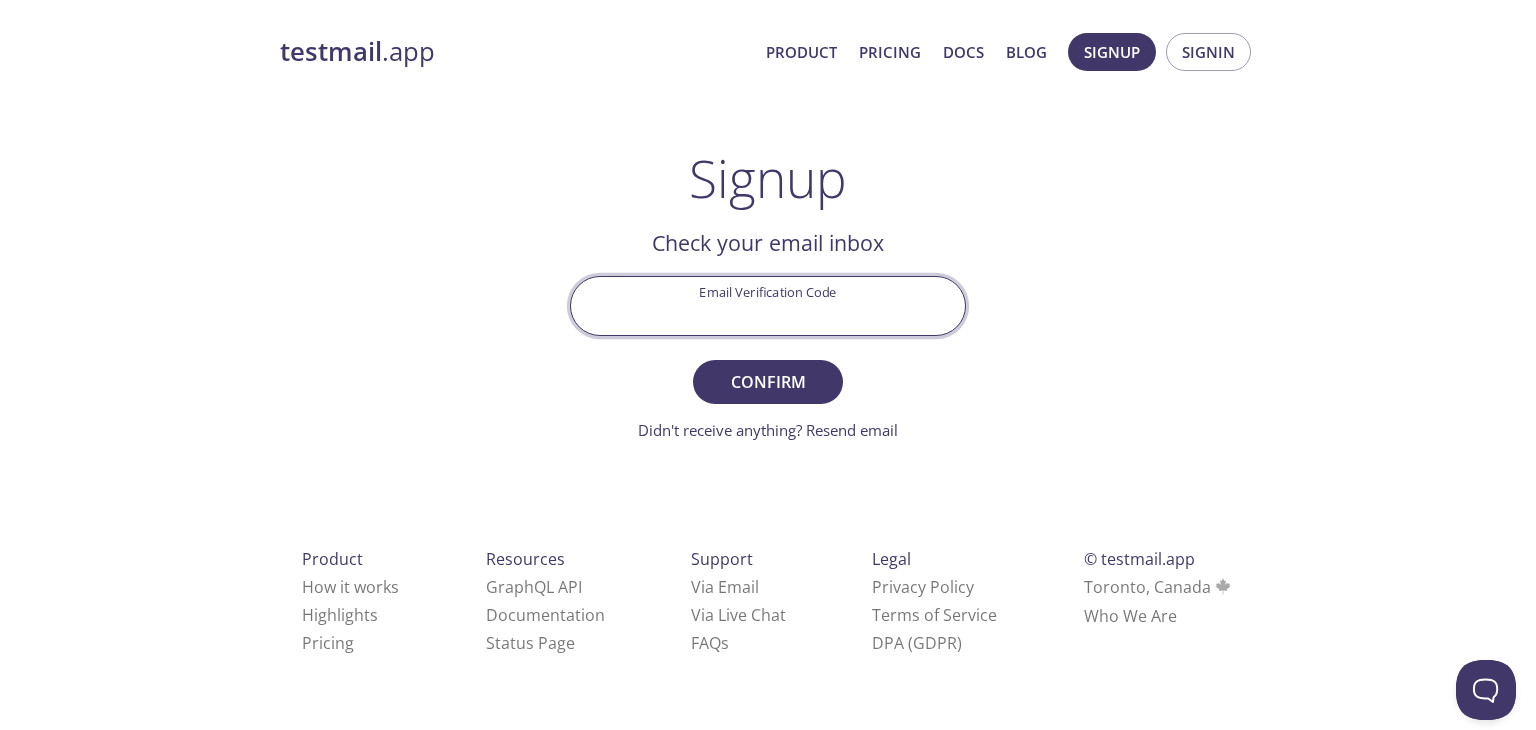 click on "Email Verification Code" at bounding box center [768, 305] 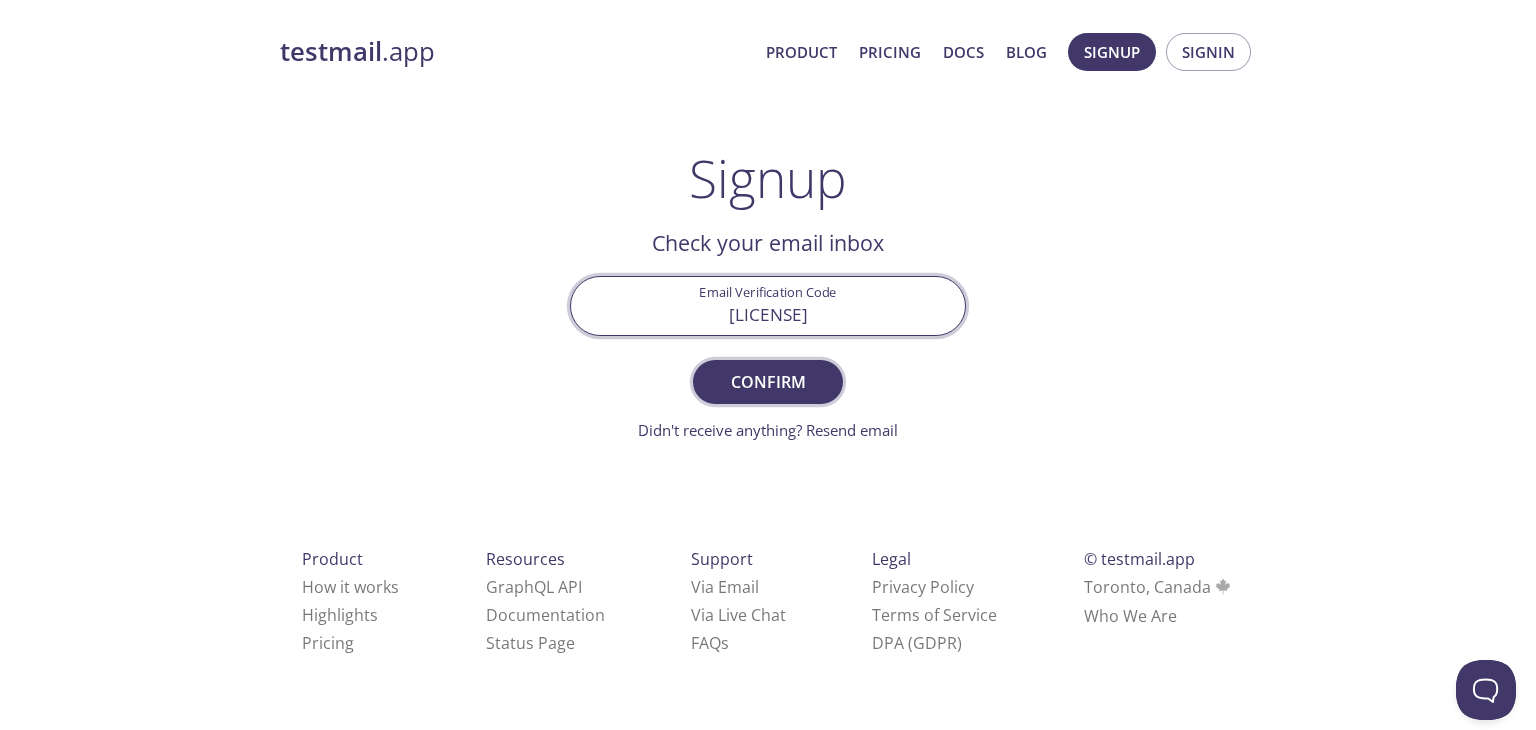 type on "[LICENSE]" 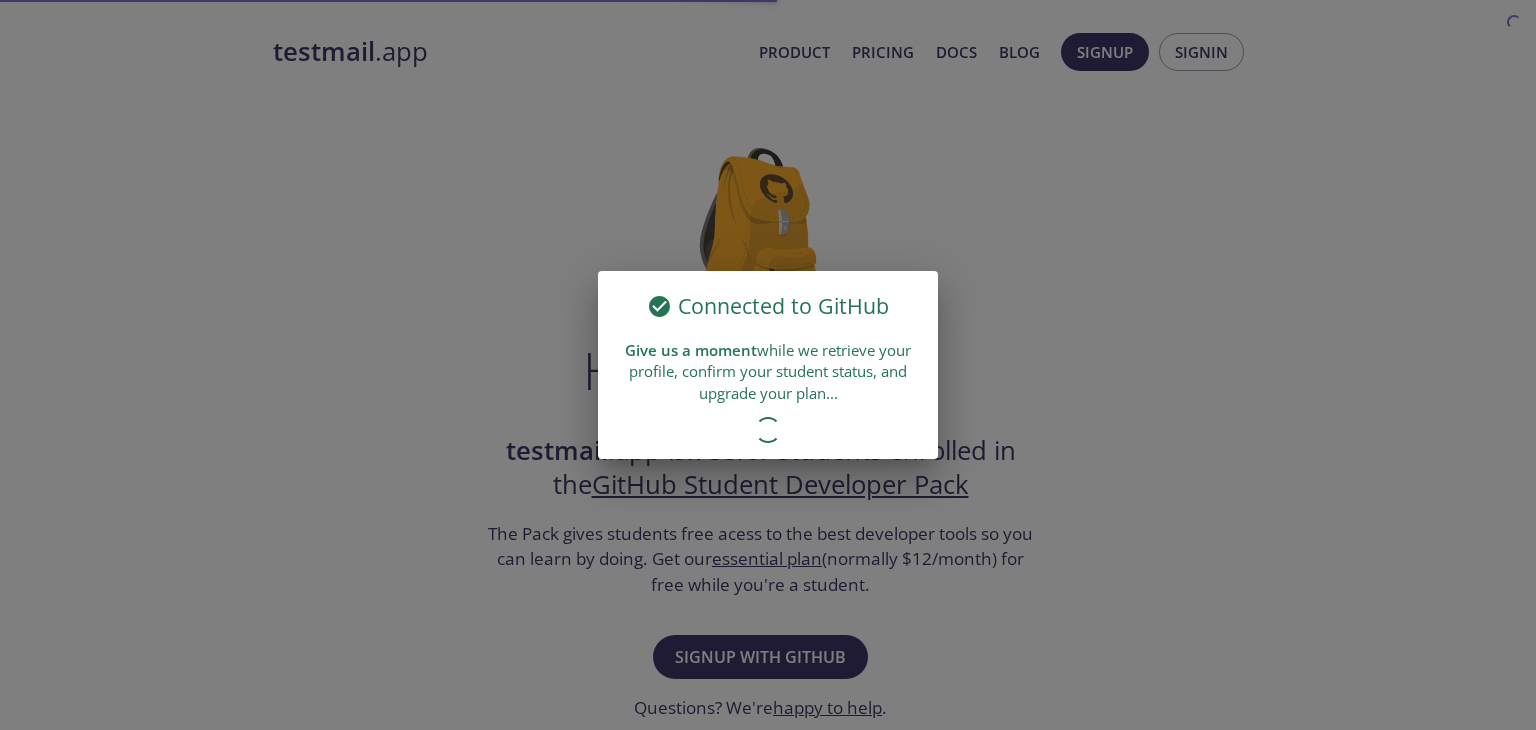 scroll, scrollTop: 0, scrollLeft: 0, axis: both 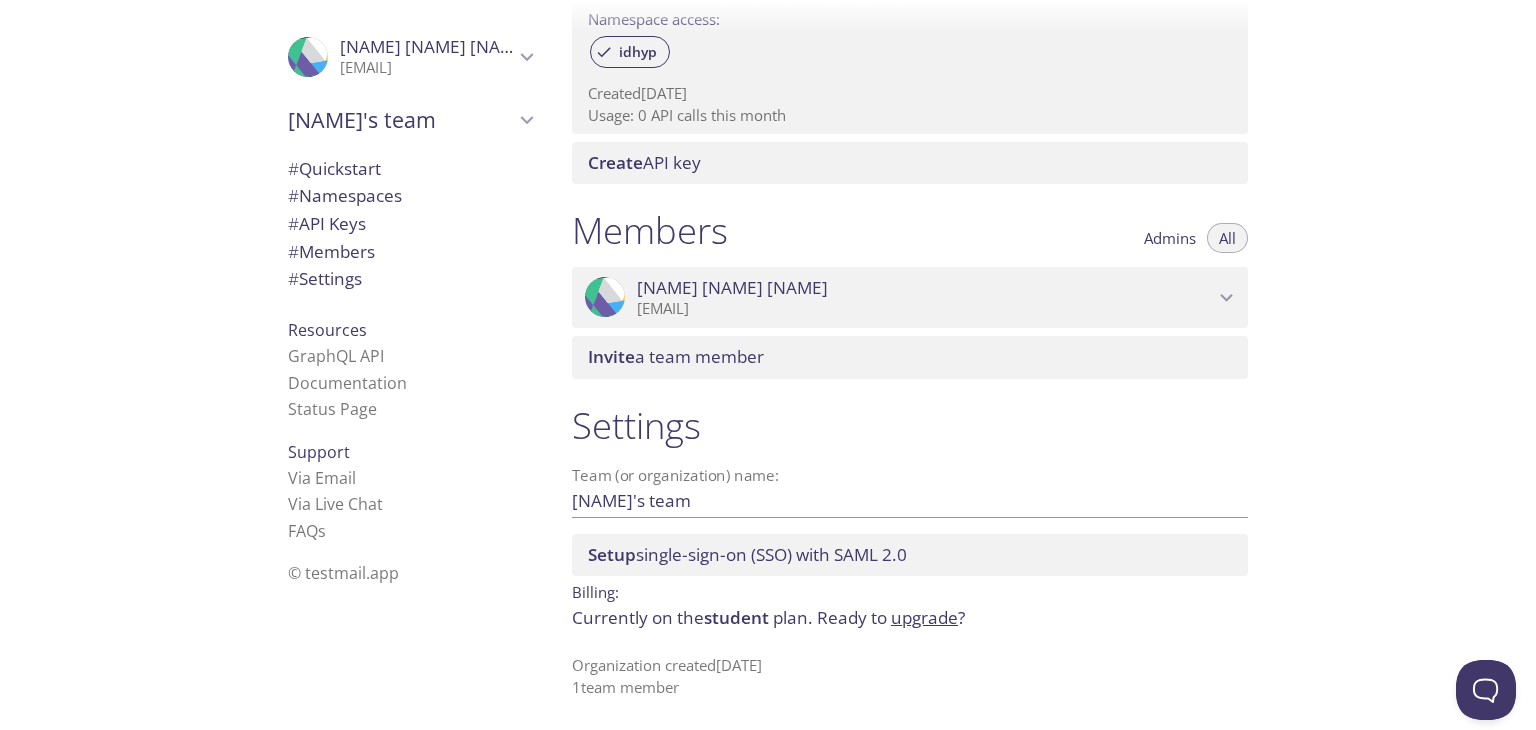 click on "#  Quickstart" at bounding box center [334, 168] 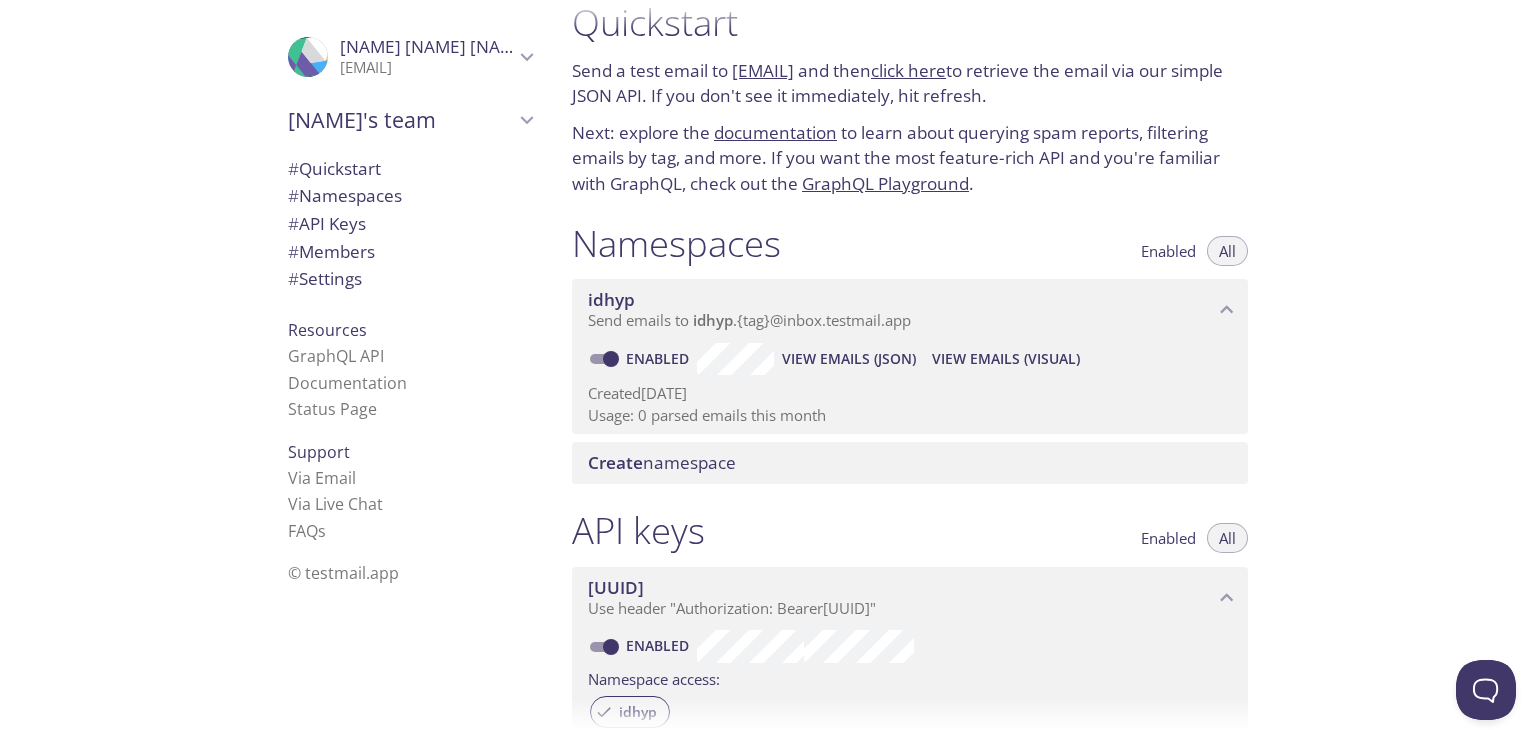 scroll, scrollTop: 0, scrollLeft: 0, axis: both 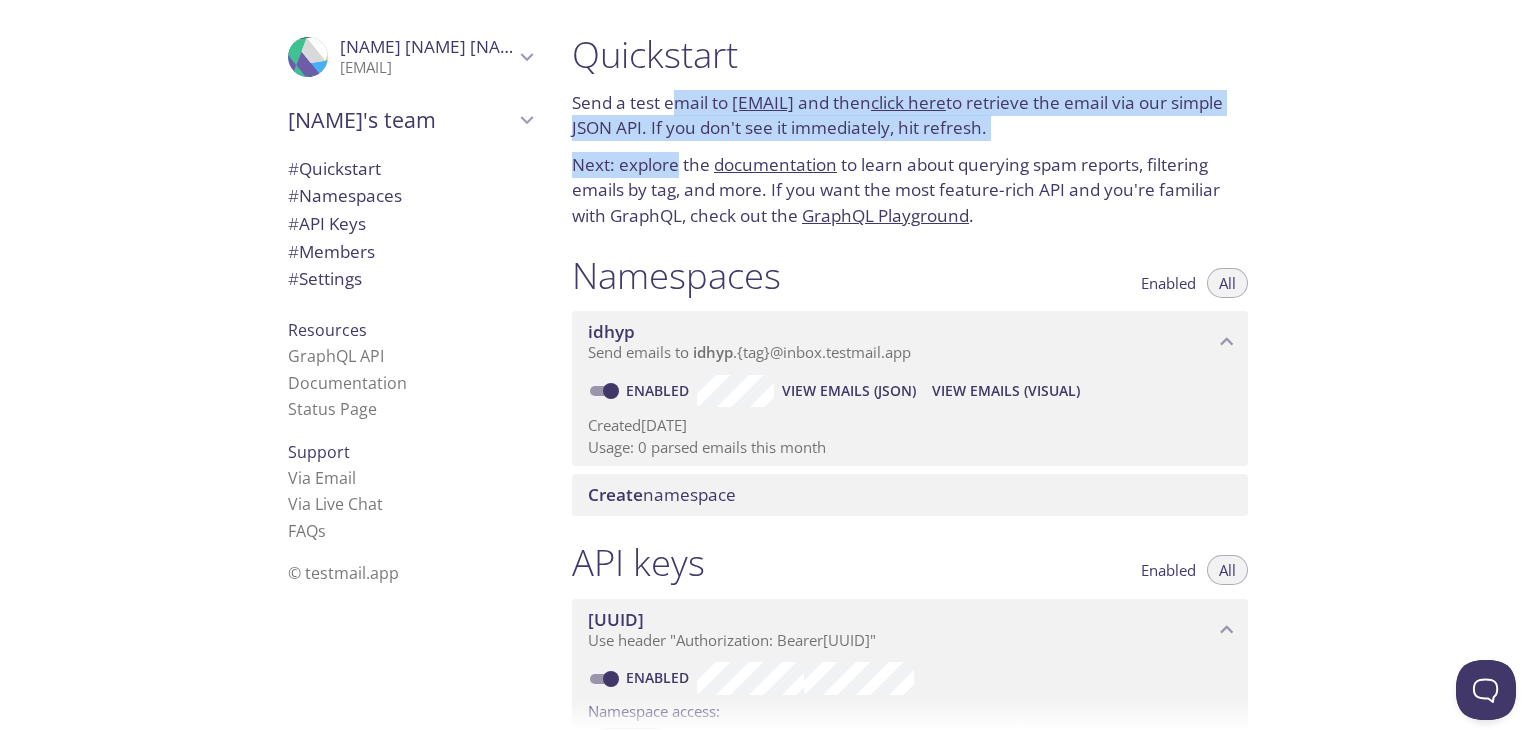 drag, startPoint x: 676, startPoint y: 105, endPoint x: 680, endPoint y: 148, distance: 43.185646 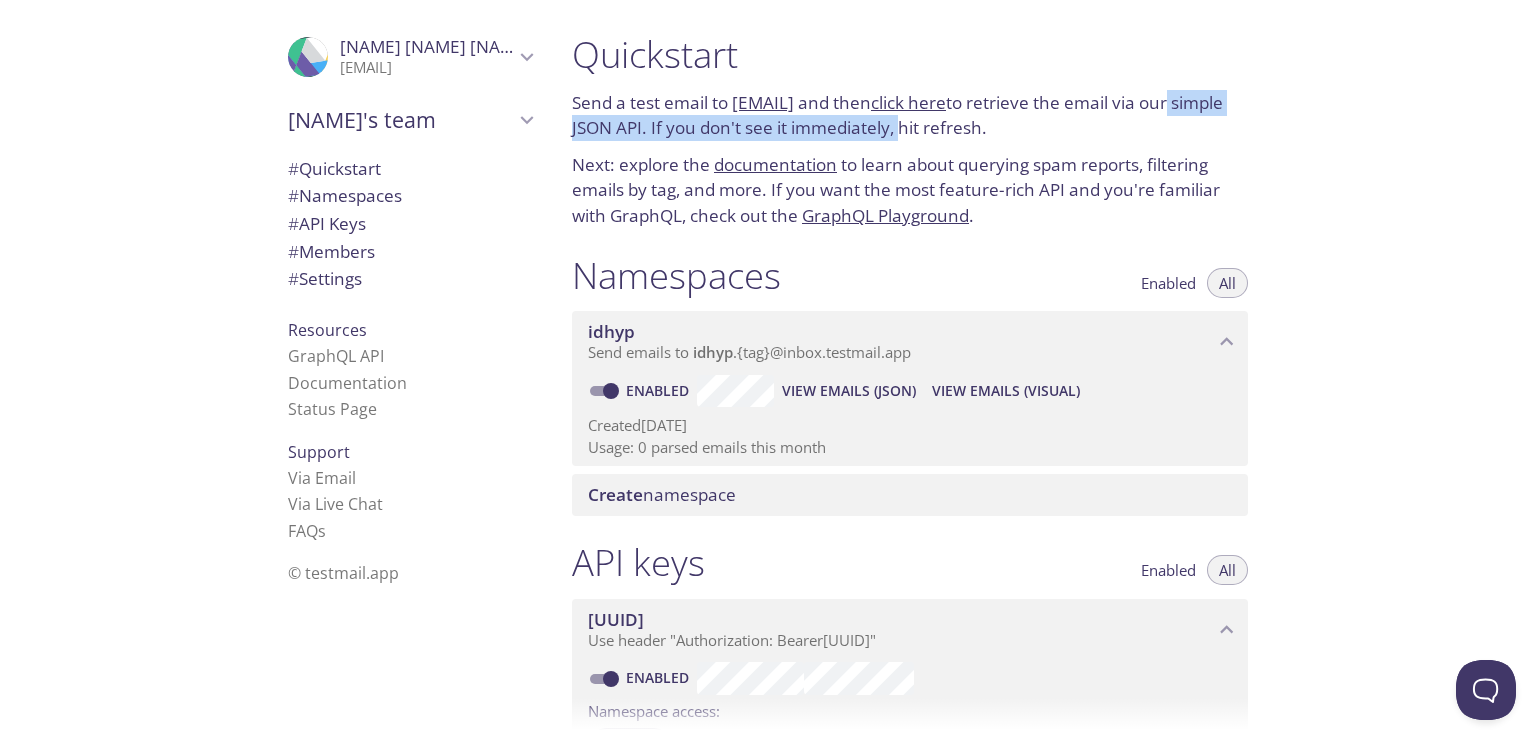 drag, startPoint x: 694, startPoint y: 125, endPoint x: 1090, endPoint y: 125, distance: 396 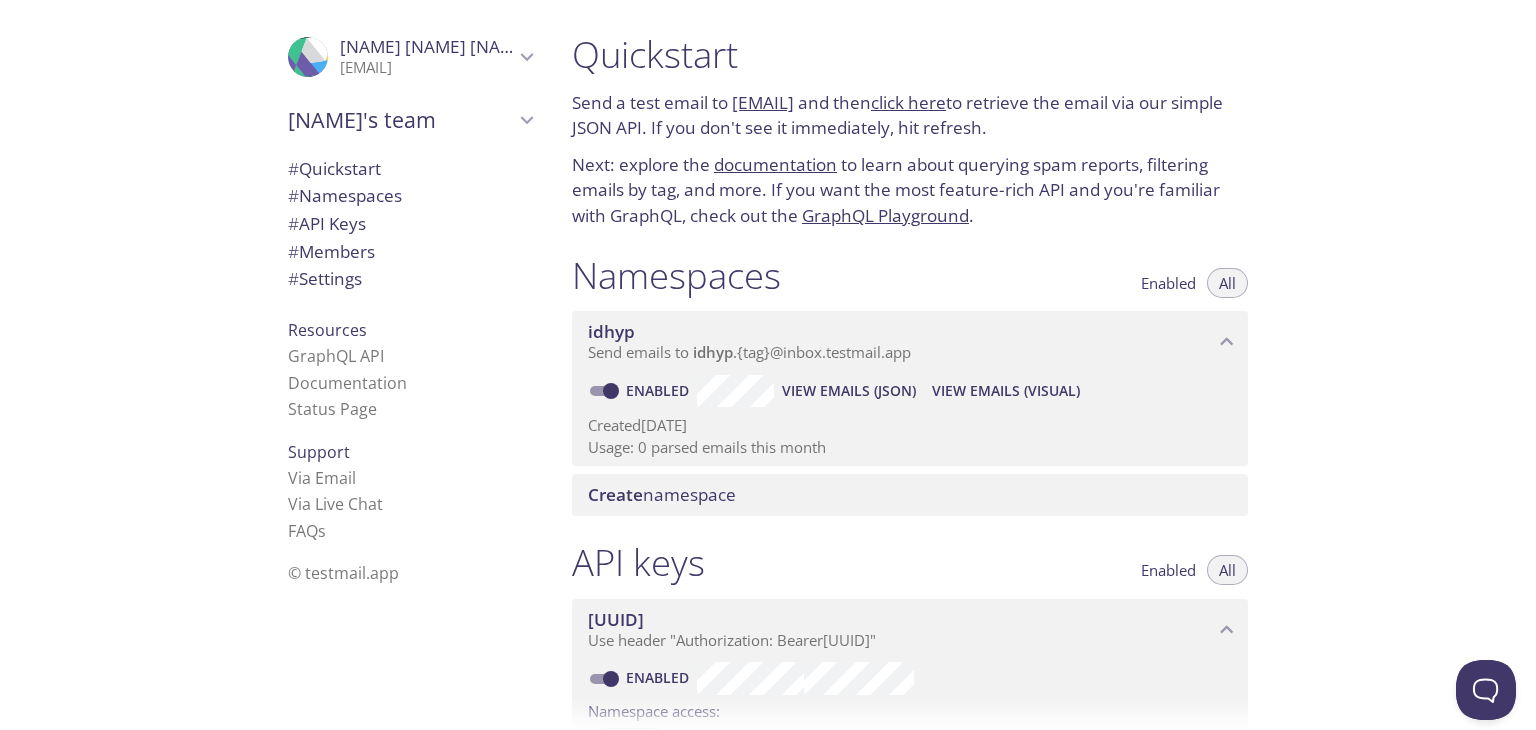 click on "click here" at bounding box center (908, 102) 